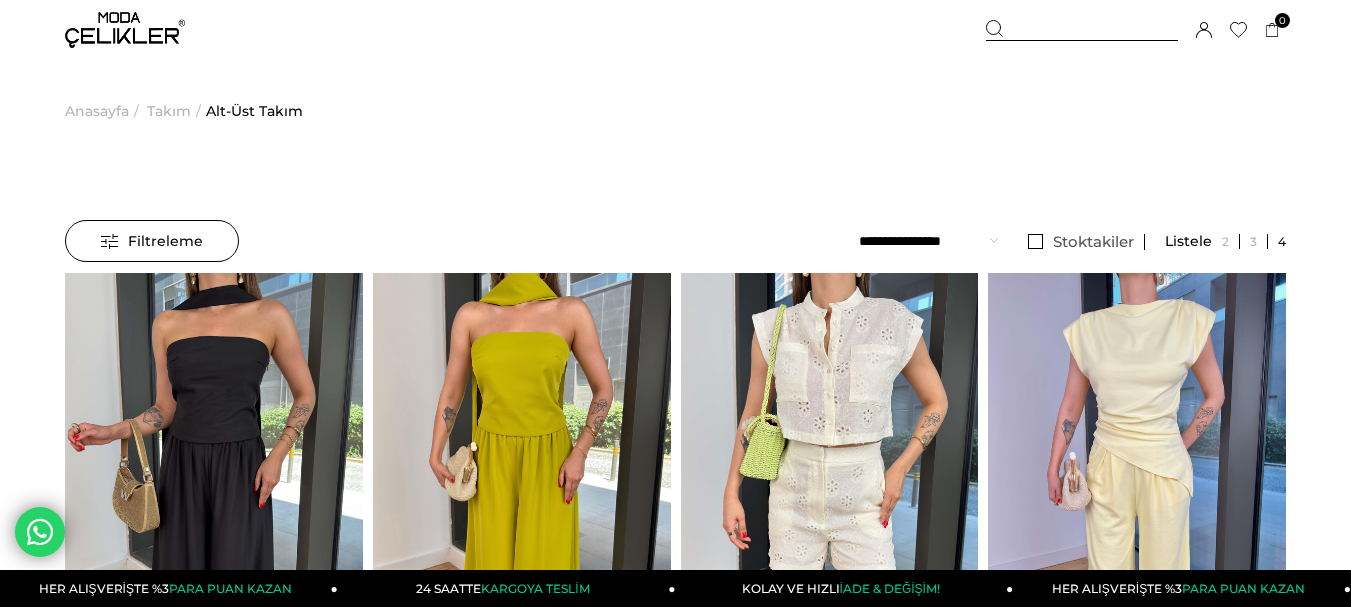 scroll, scrollTop: 0, scrollLeft: 0, axis: both 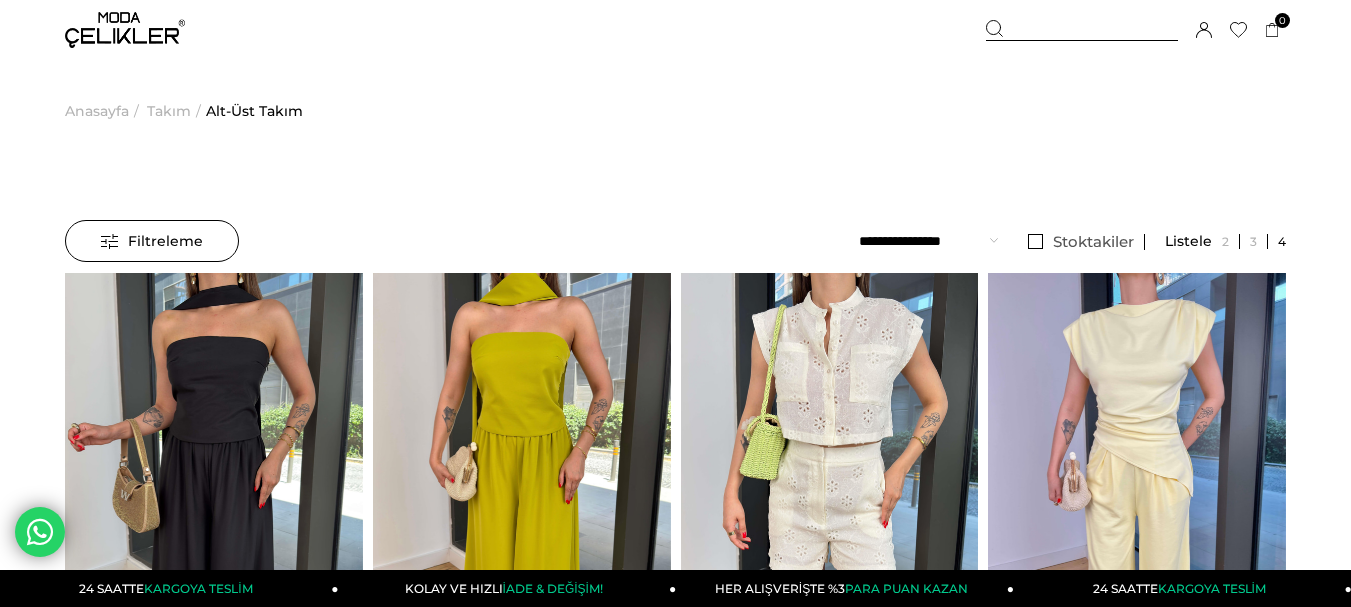 click on "Takım" at bounding box center [169, 111] 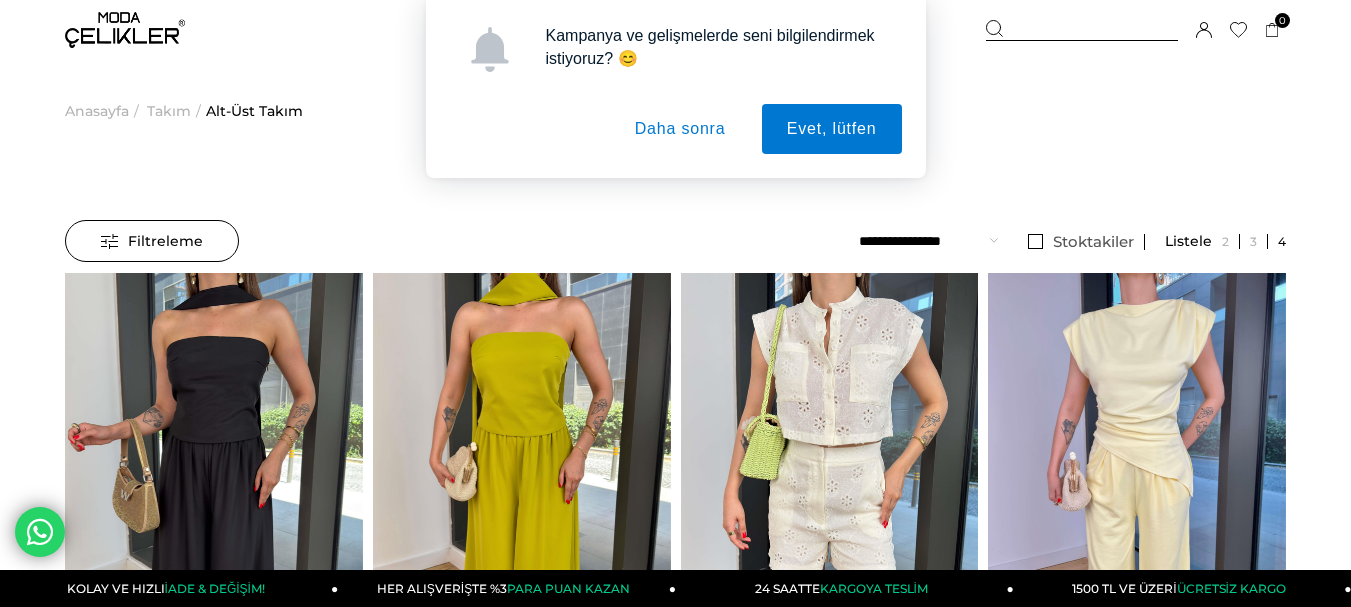 click on "Daha sonra" at bounding box center [680, 129] 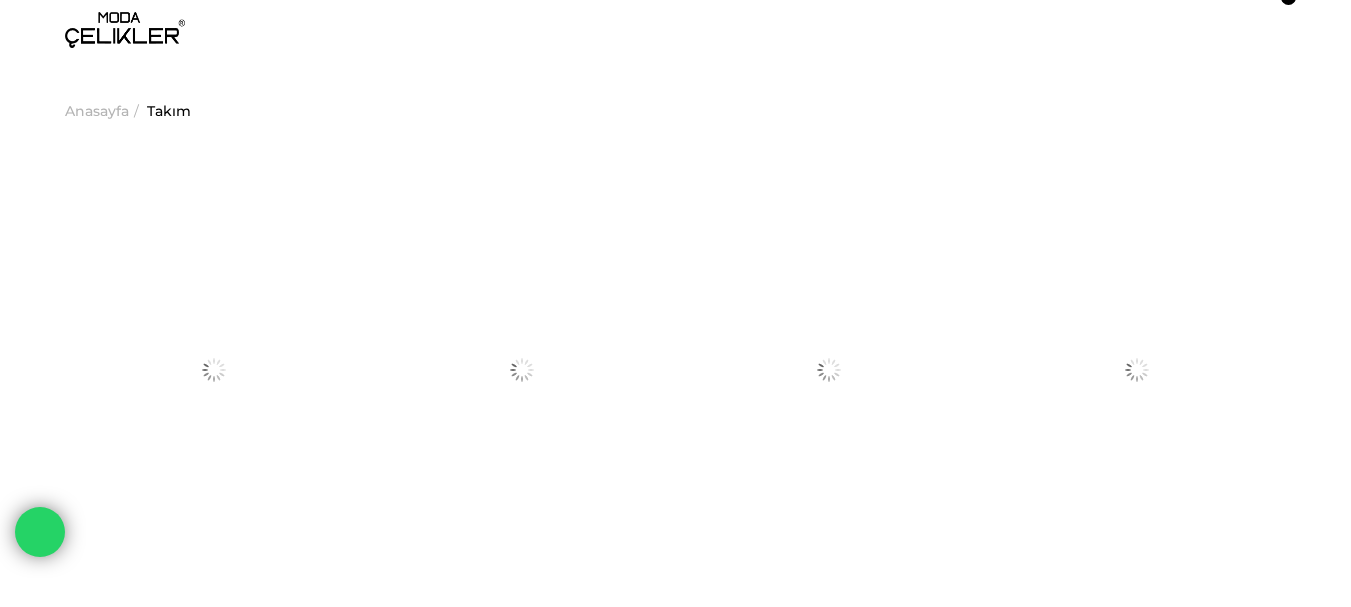 scroll, scrollTop: 0, scrollLeft: 0, axis: both 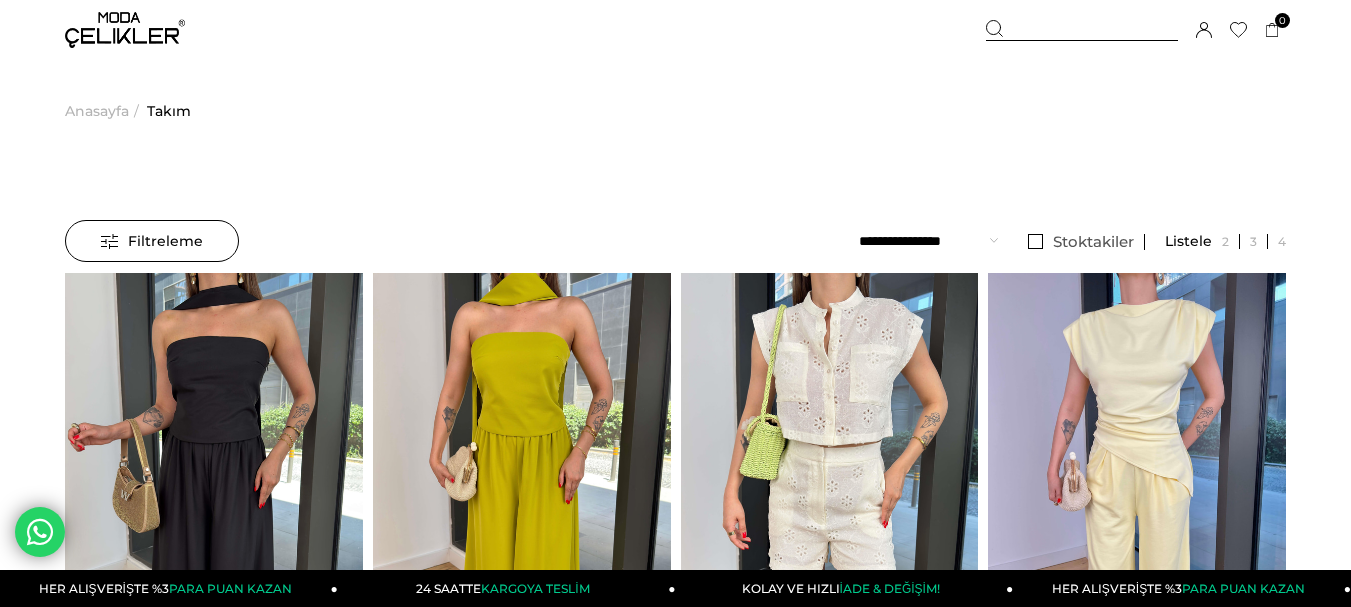 click at bounding box center (125, 30) 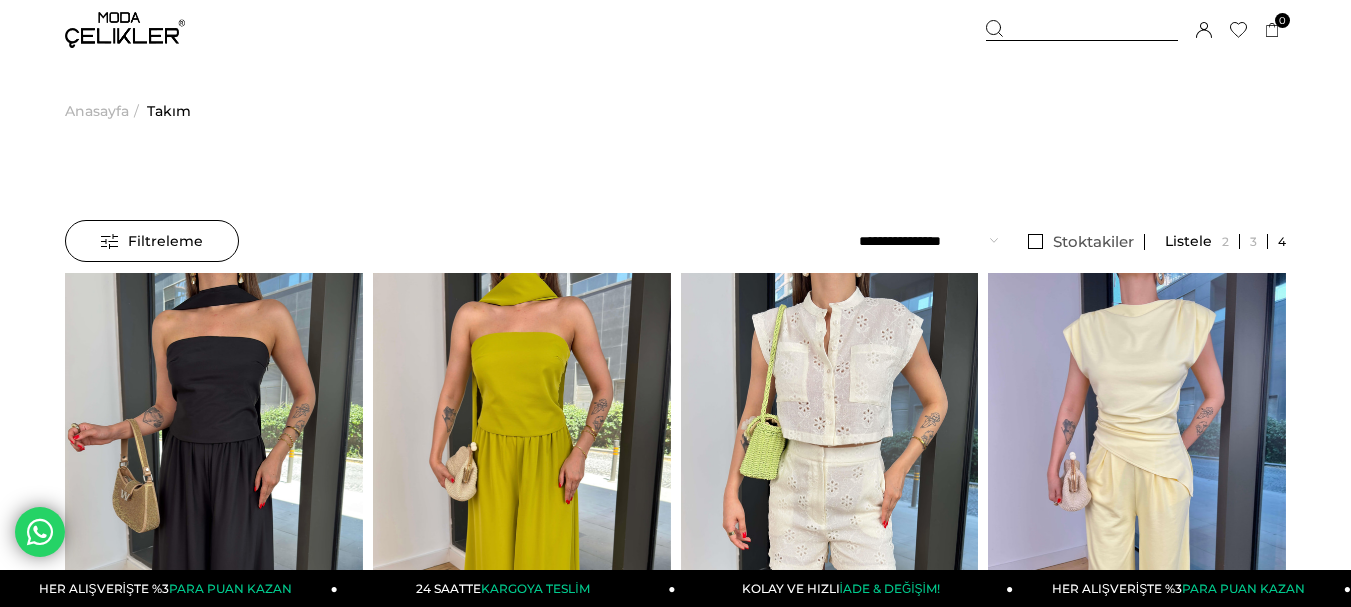 scroll, scrollTop: 0, scrollLeft: 0, axis: both 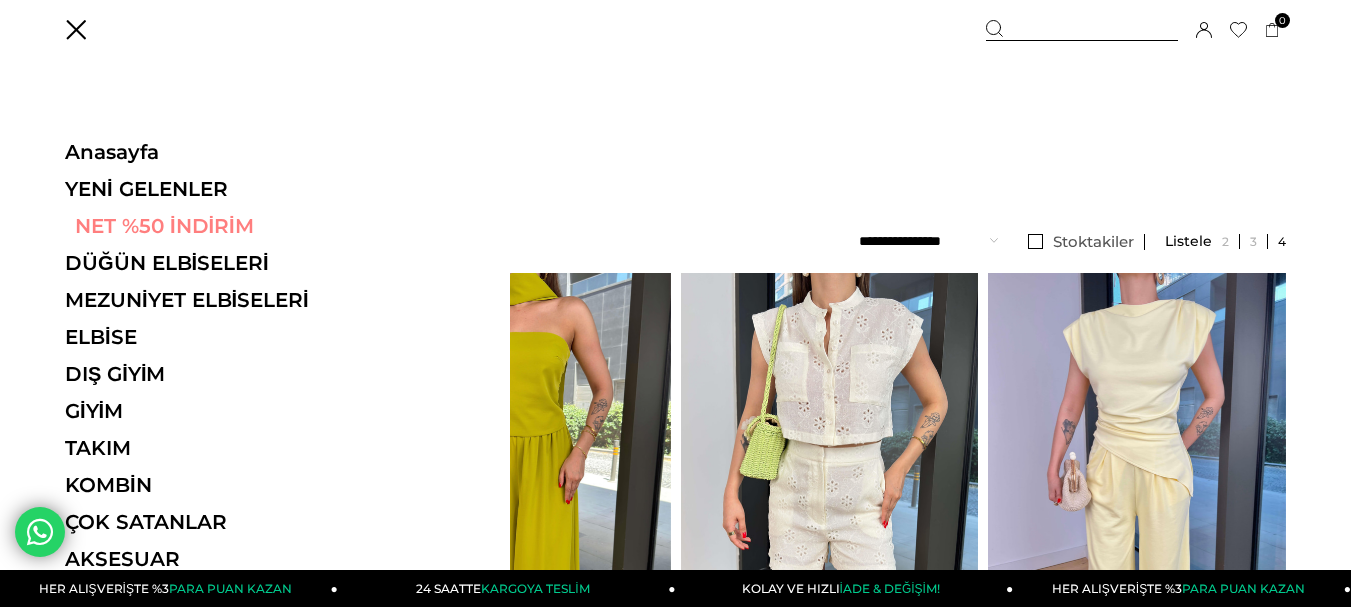 click on "NET %50 İNDİRİM" at bounding box center [202, 226] 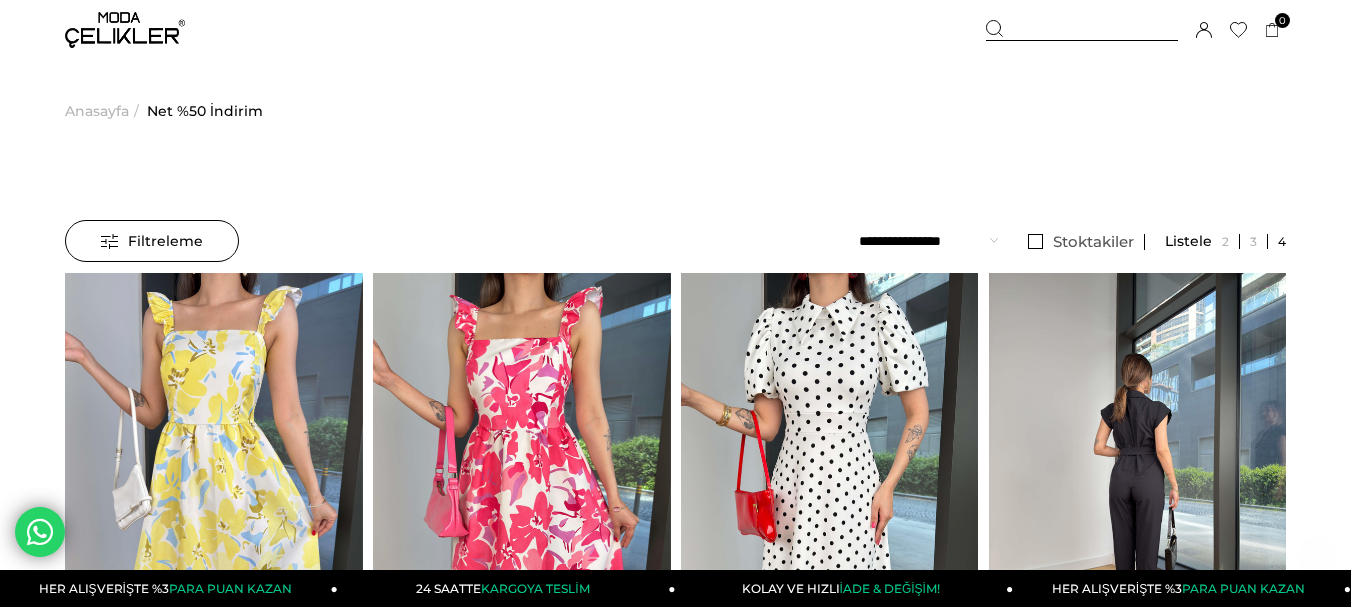scroll, scrollTop: 300, scrollLeft: 0, axis: vertical 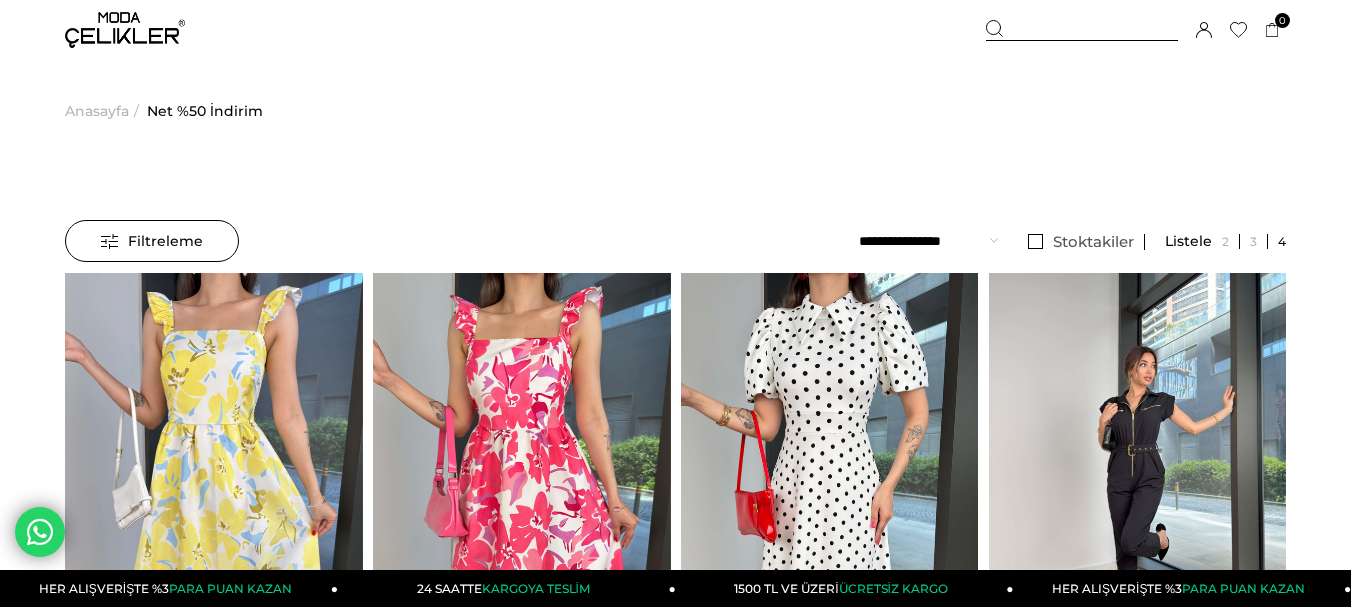 click on "**********" at bounding box center (928, 241) 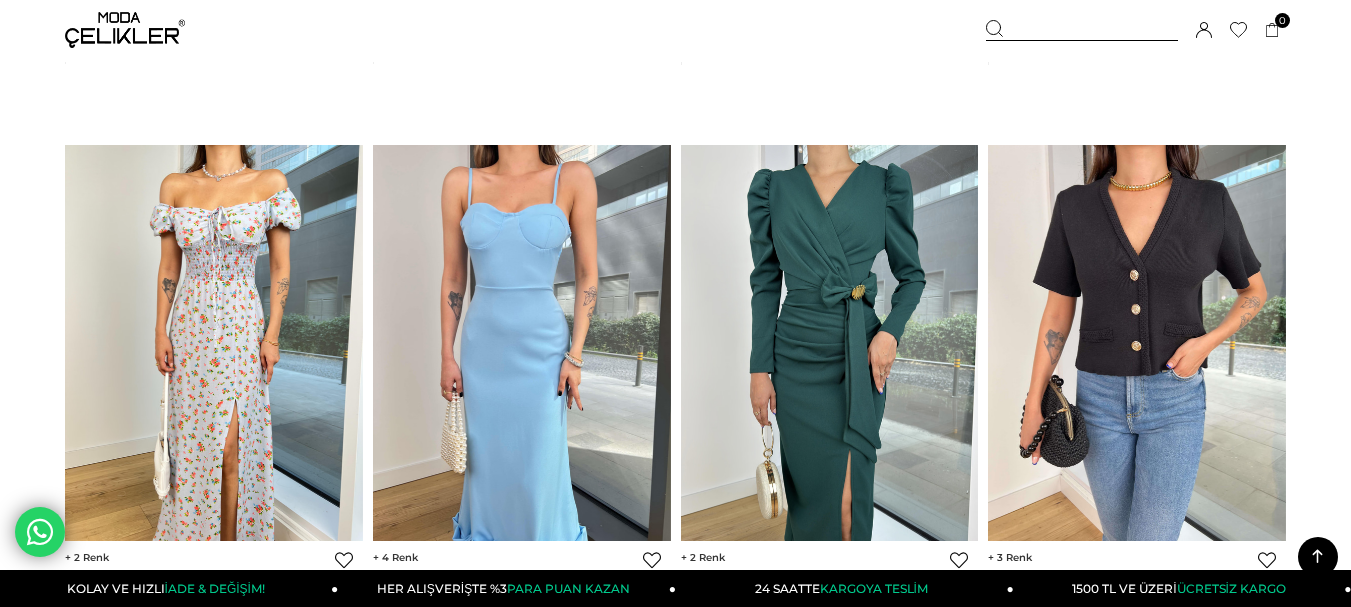 scroll, scrollTop: 8200, scrollLeft: 0, axis: vertical 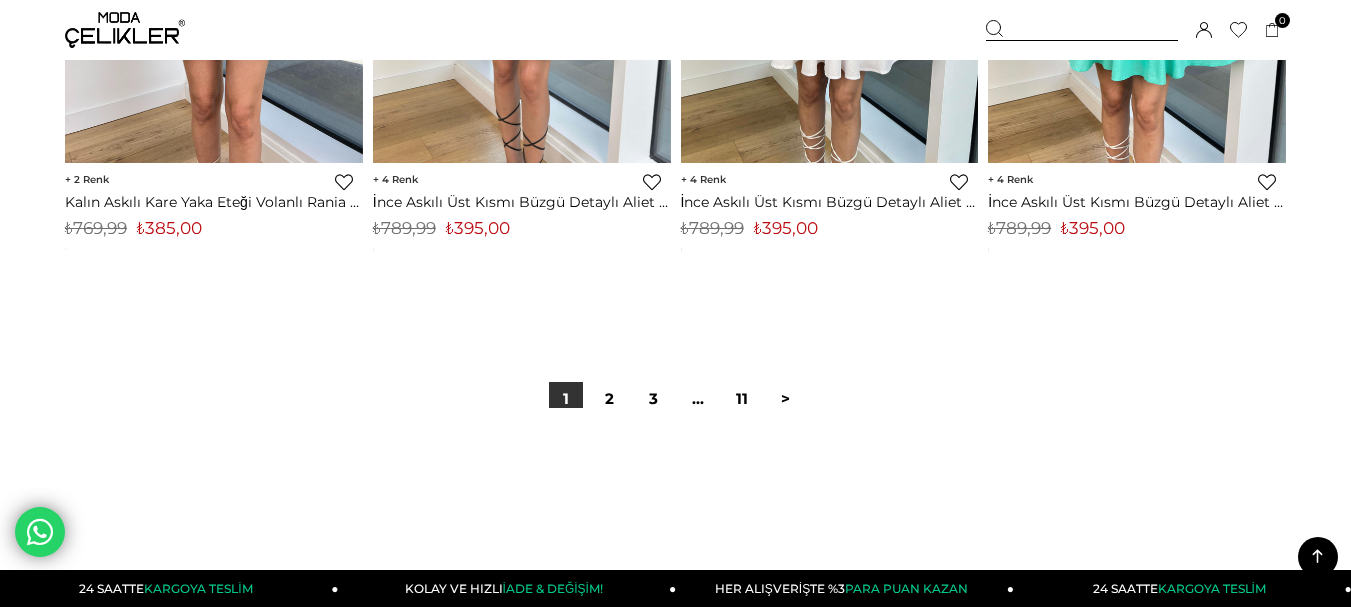 click on "2" at bounding box center [610, 399] 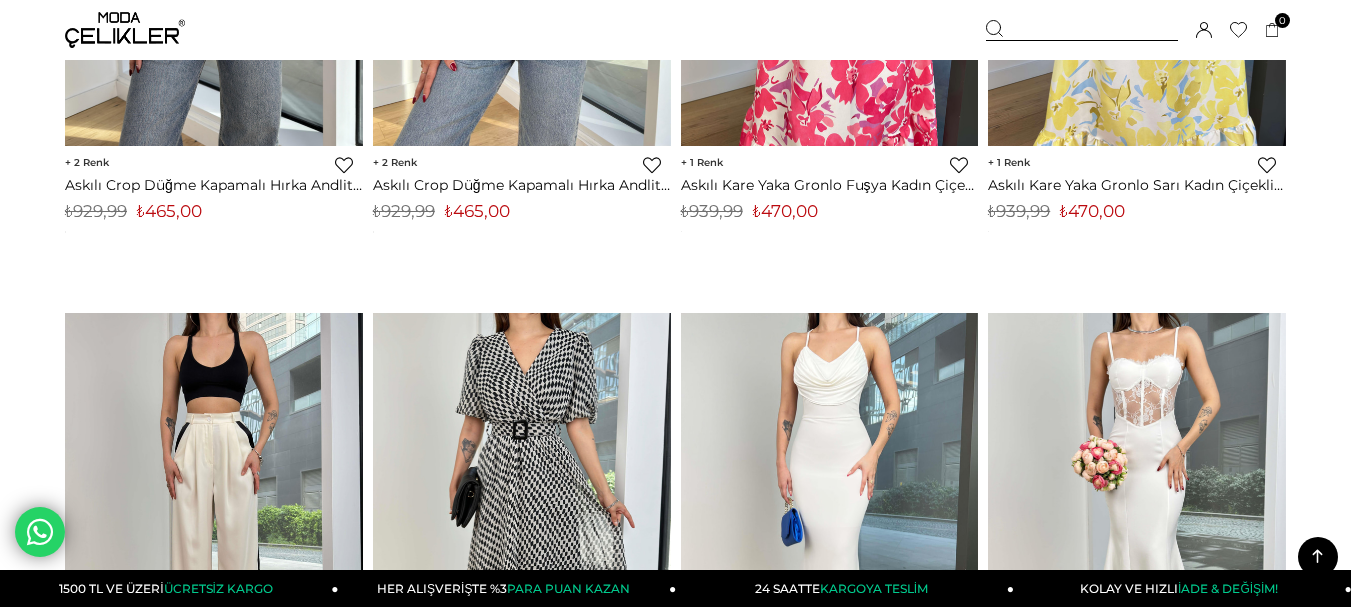 scroll, scrollTop: 9300, scrollLeft: 0, axis: vertical 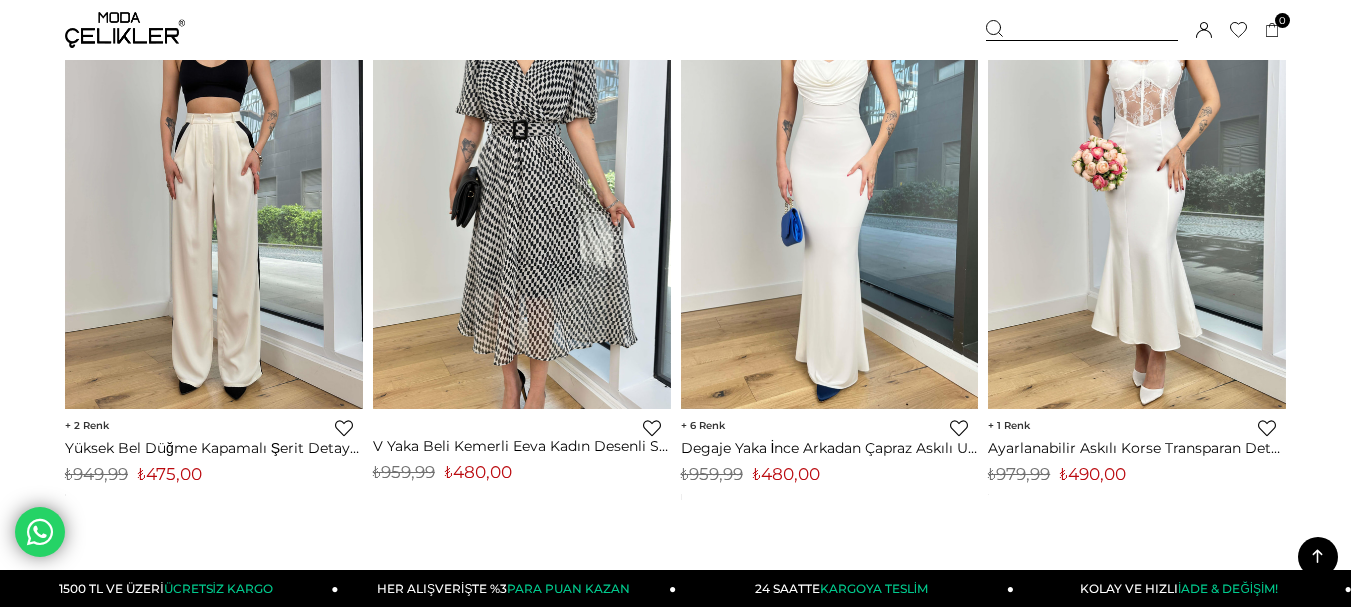 click 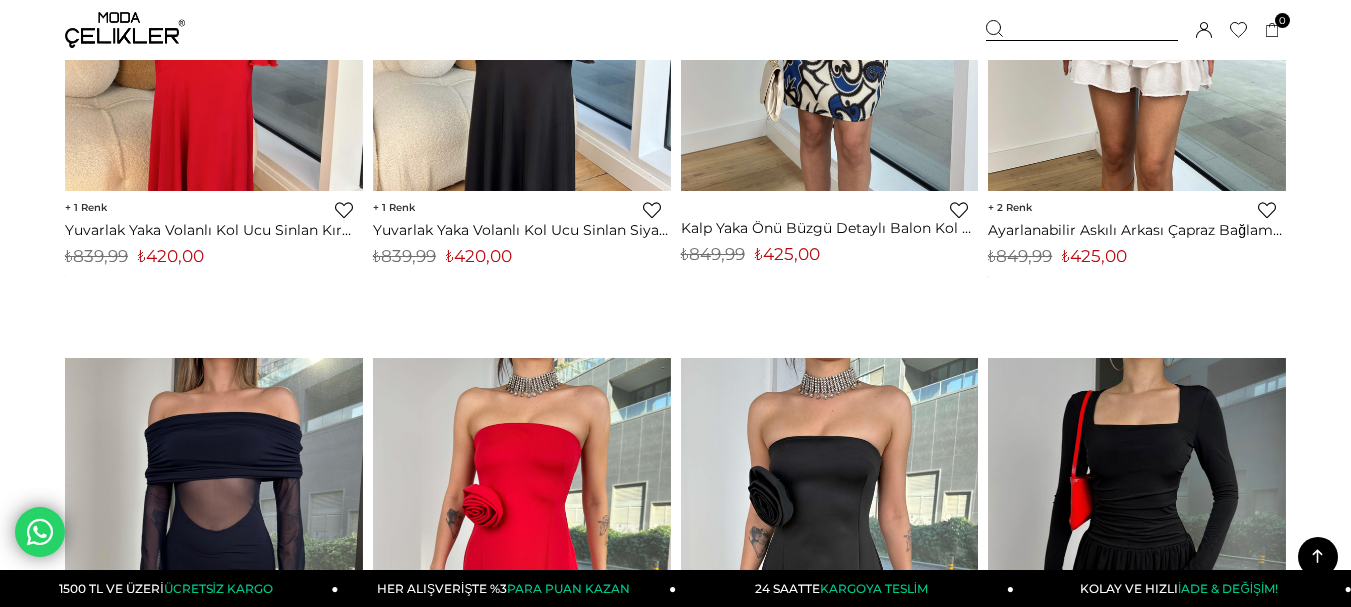 scroll, scrollTop: 0, scrollLeft: 0, axis: both 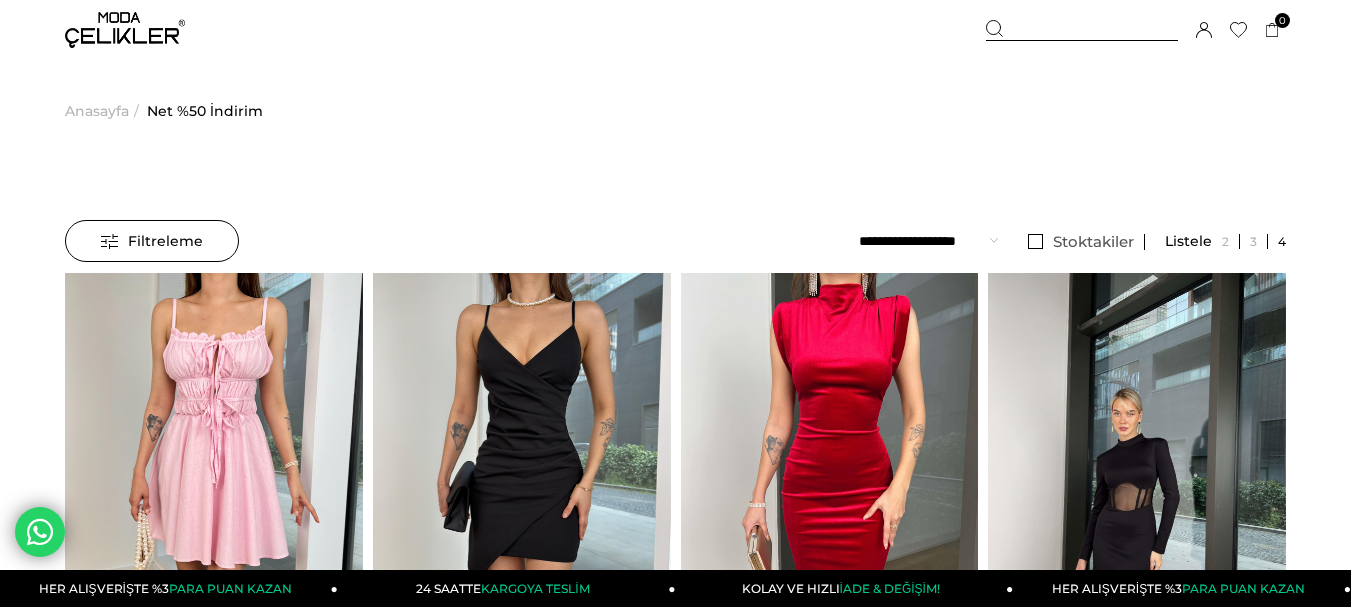 click at bounding box center [125, 30] 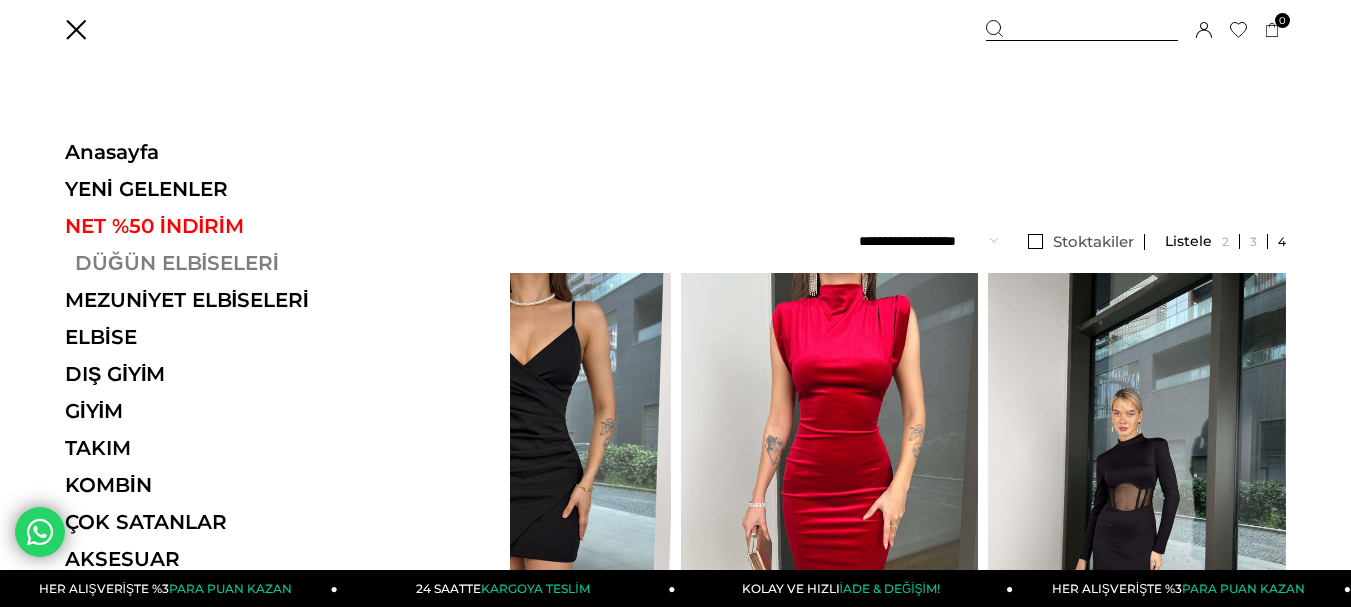 scroll, scrollTop: 200, scrollLeft: 0, axis: vertical 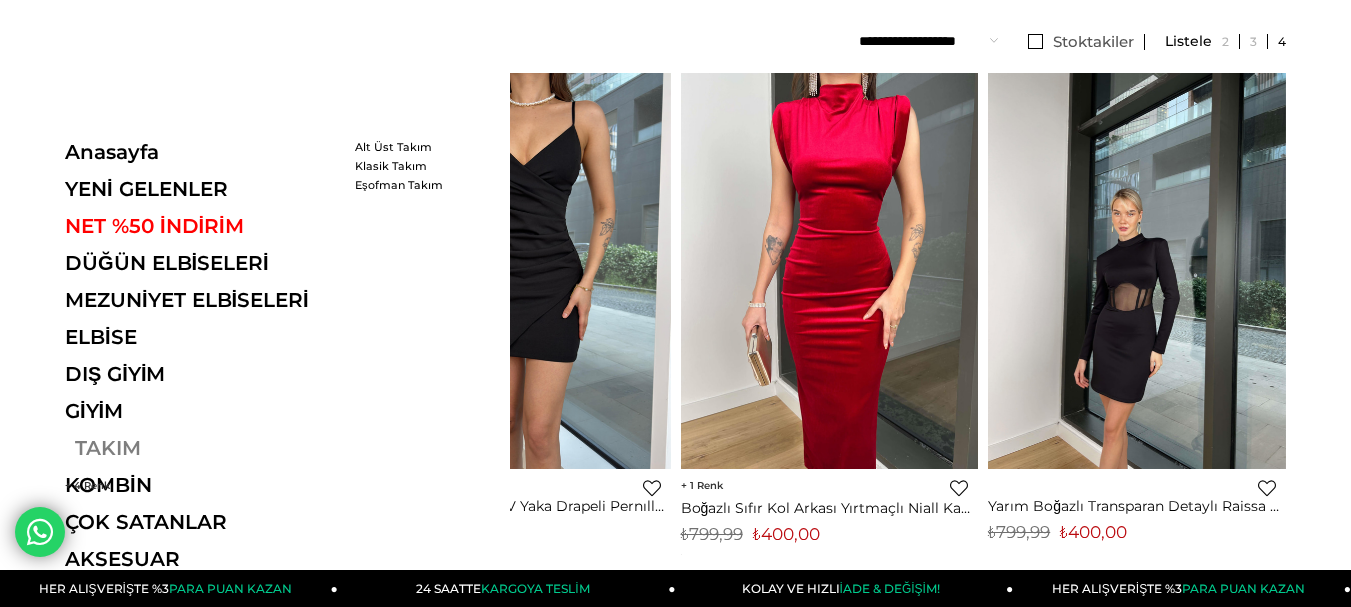 click on "TAKIM" at bounding box center [202, 448] 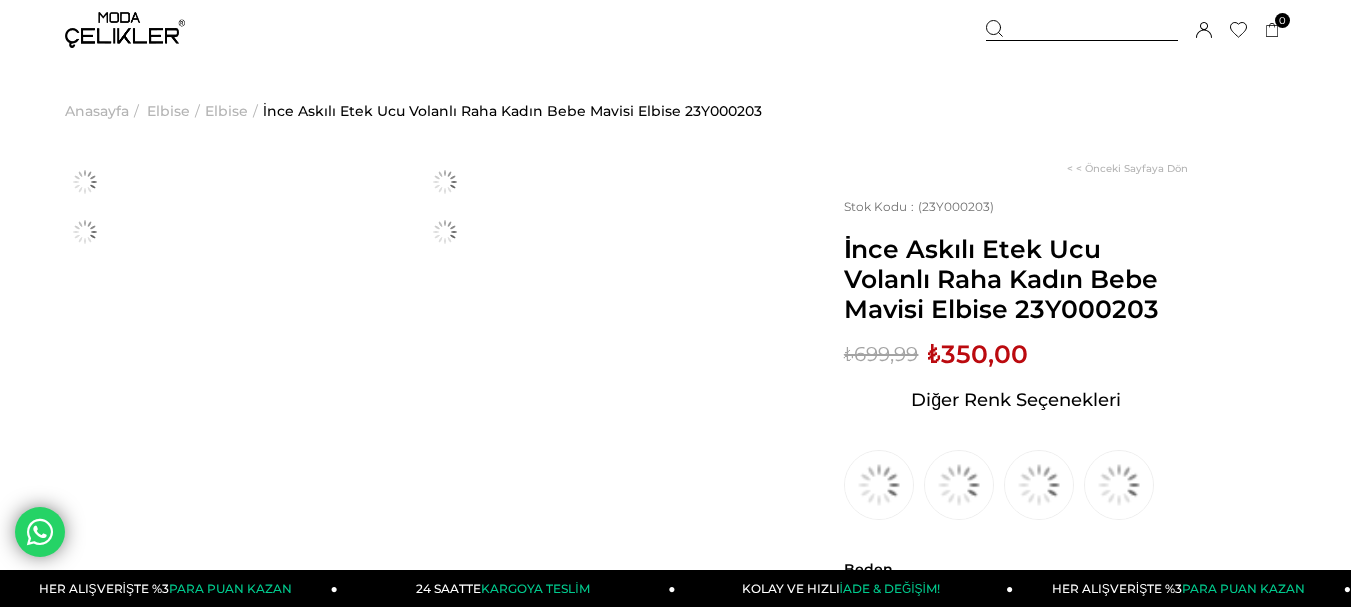 scroll, scrollTop: 0, scrollLeft: 0, axis: both 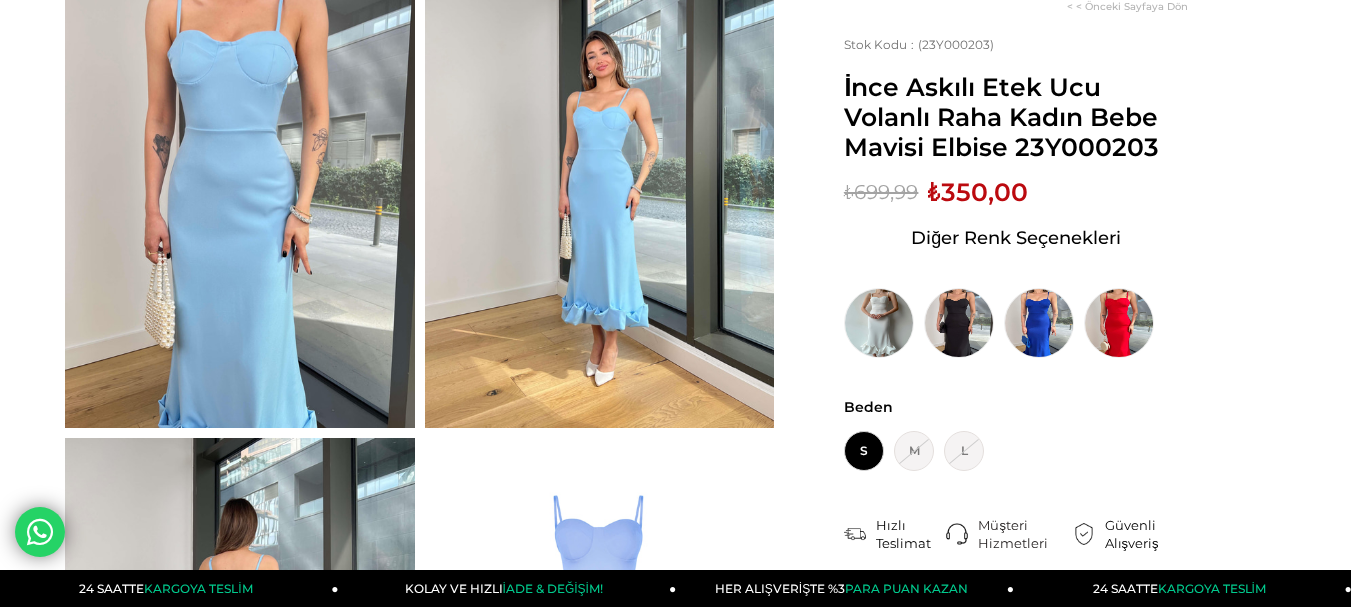 click at bounding box center (240, 195) 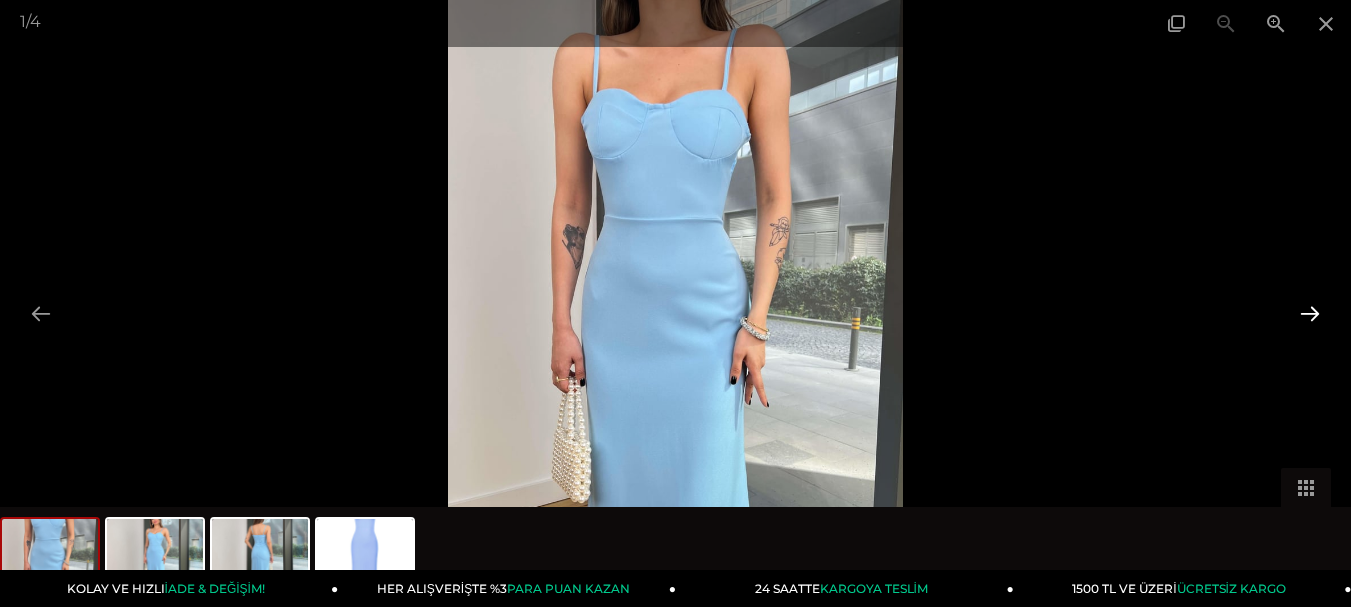 click at bounding box center (1310, 313) 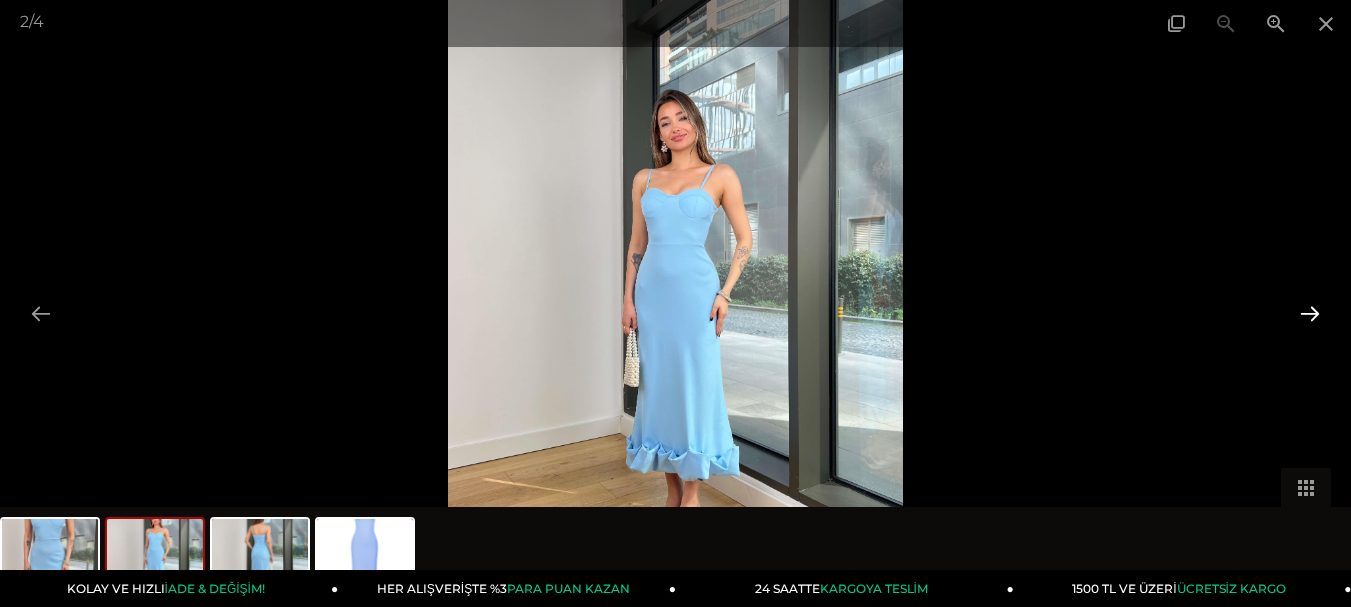 click at bounding box center (1310, 313) 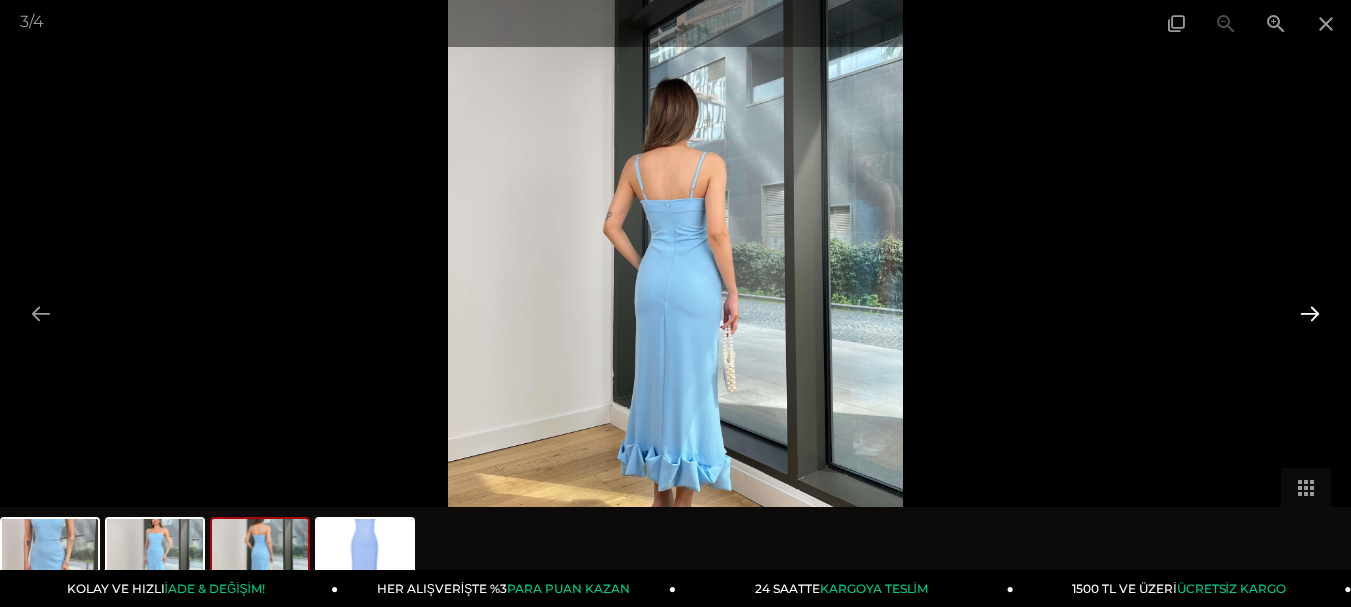 click at bounding box center (1310, 313) 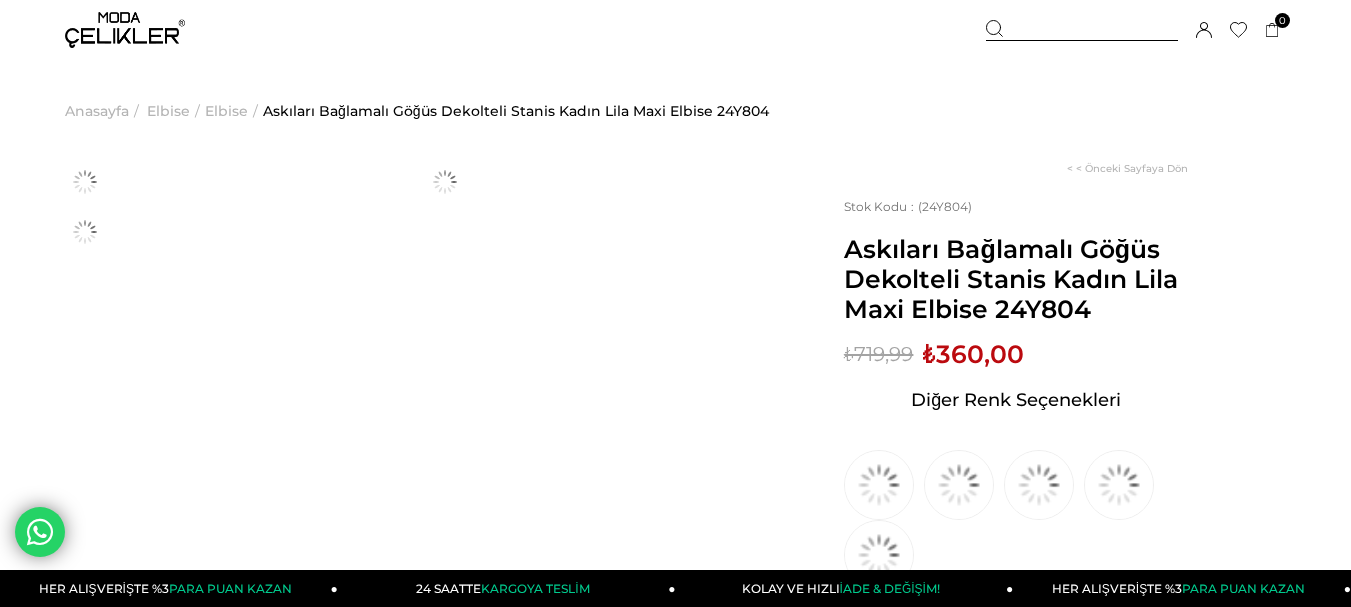 scroll, scrollTop: 0, scrollLeft: 0, axis: both 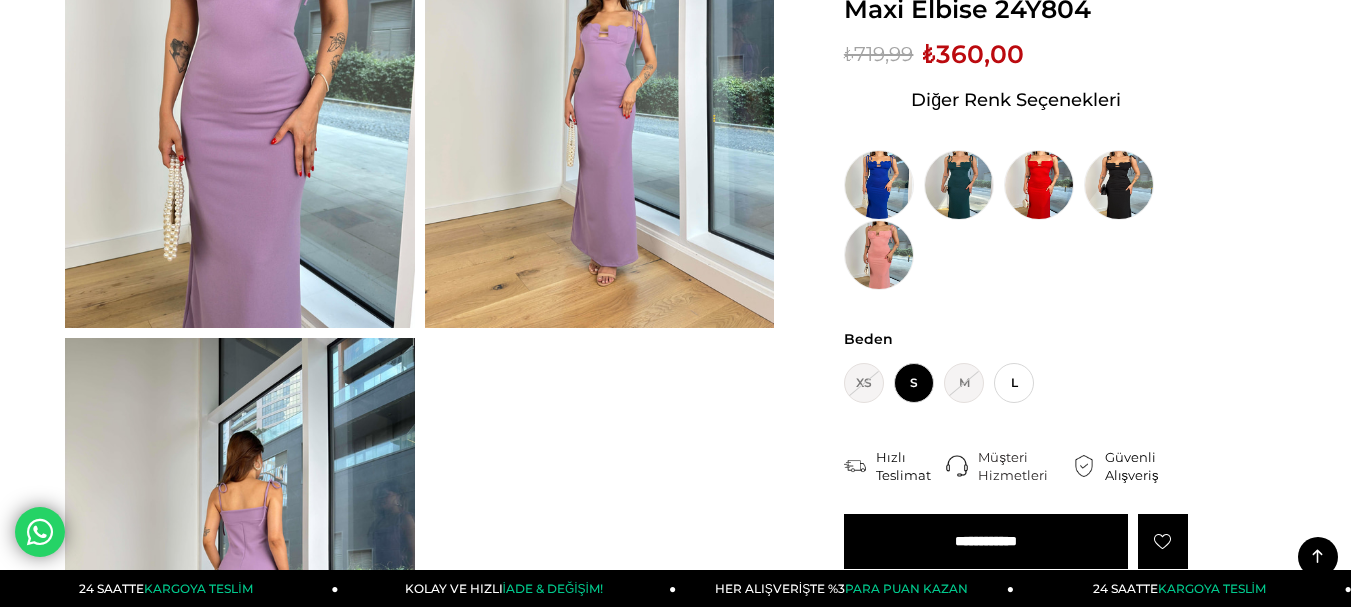 click at bounding box center [240, 95] 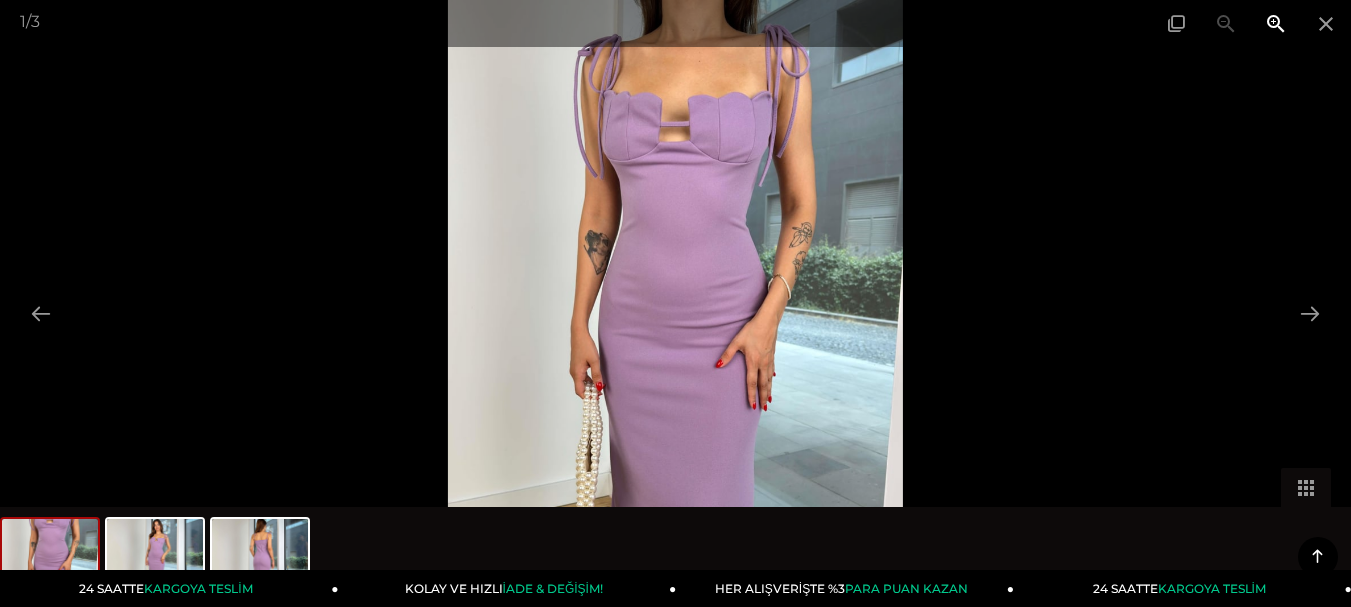 click at bounding box center [1276, 23] 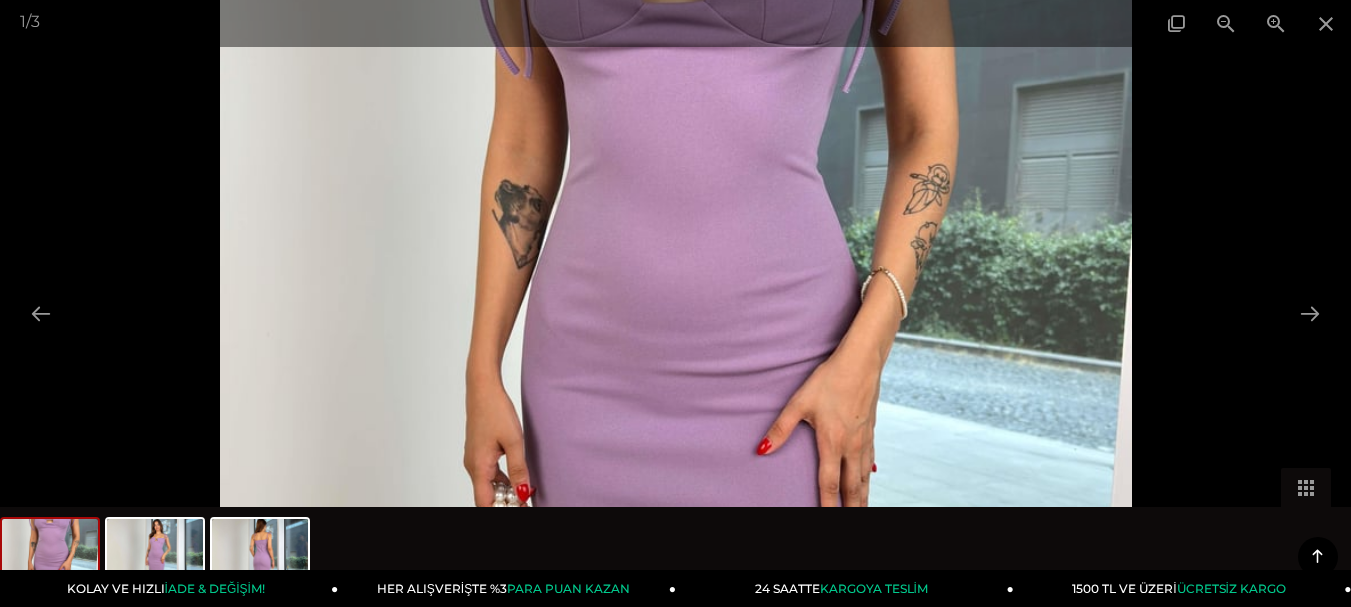 drag, startPoint x: 679, startPoint y: 212, endPoint x: 642, endPoint y: 233, distance: 42.544094 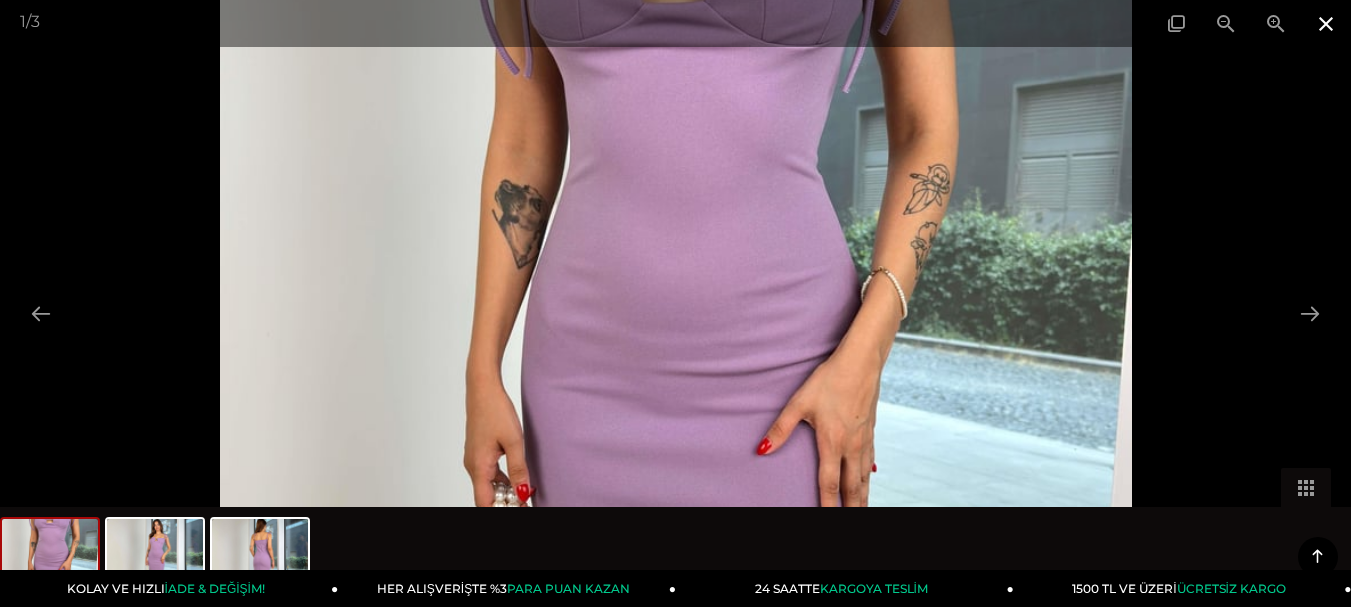 click at bounding box center (1326, 23) 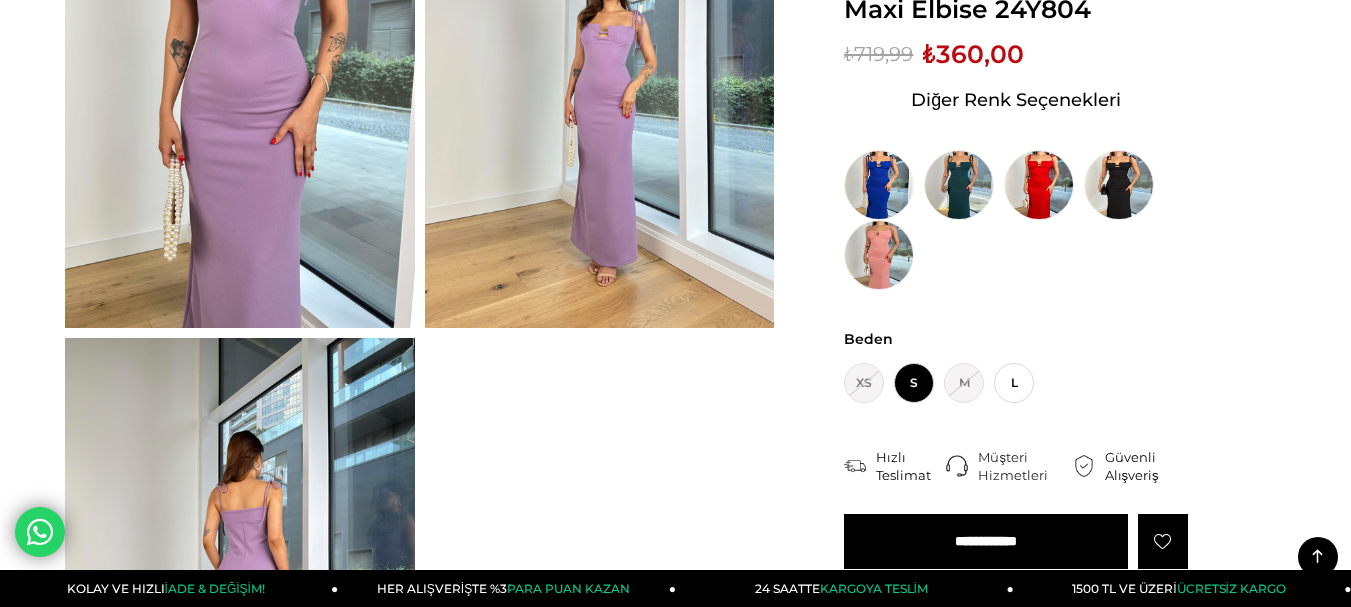 click at bounding box center [240, 95] 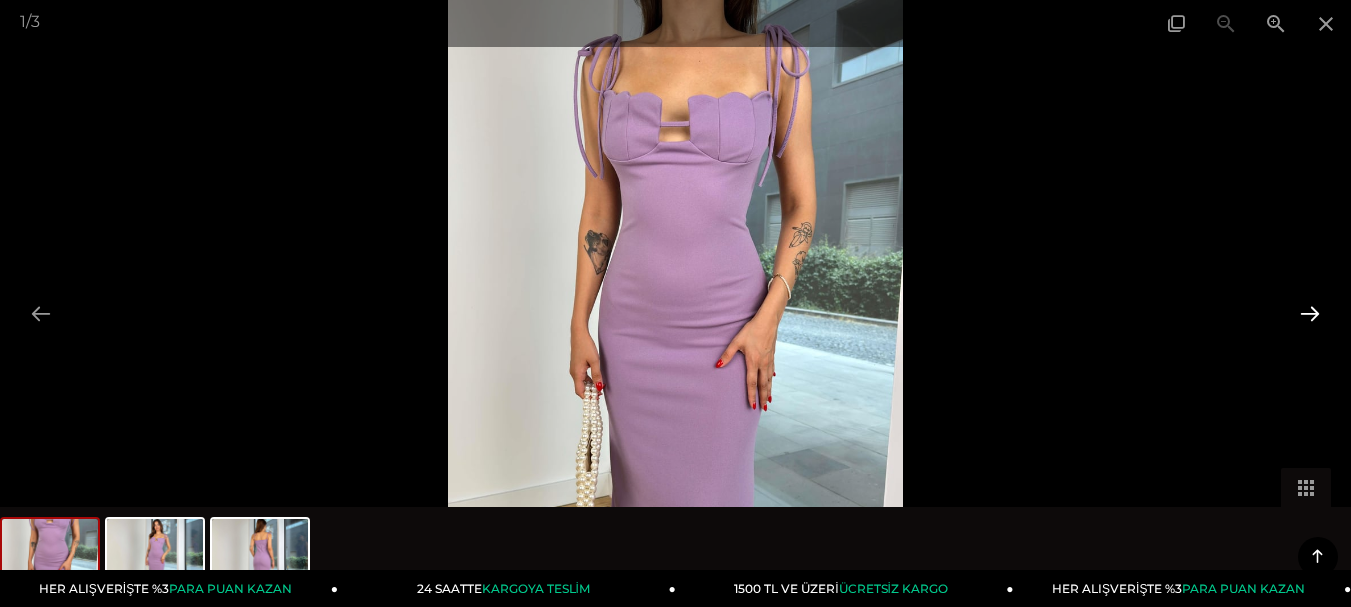 click at bounding box center (1310, 313) 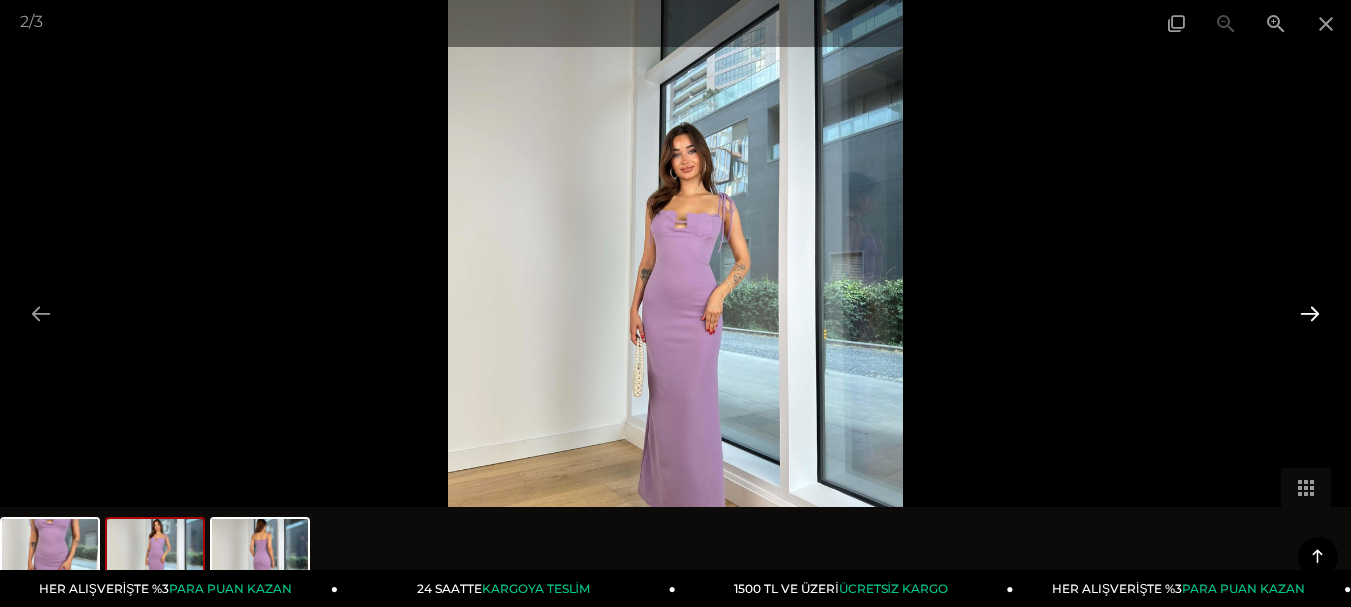 click at bounding box center (1310, 313) 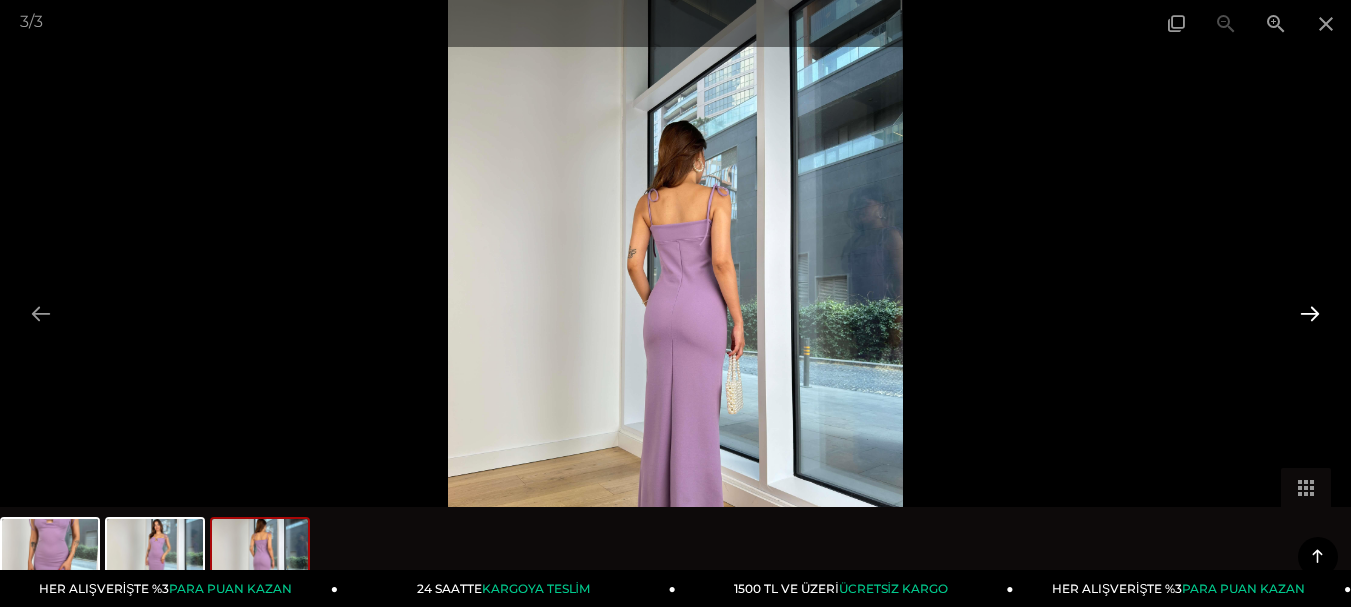 click at bounding box center (1310, 313) 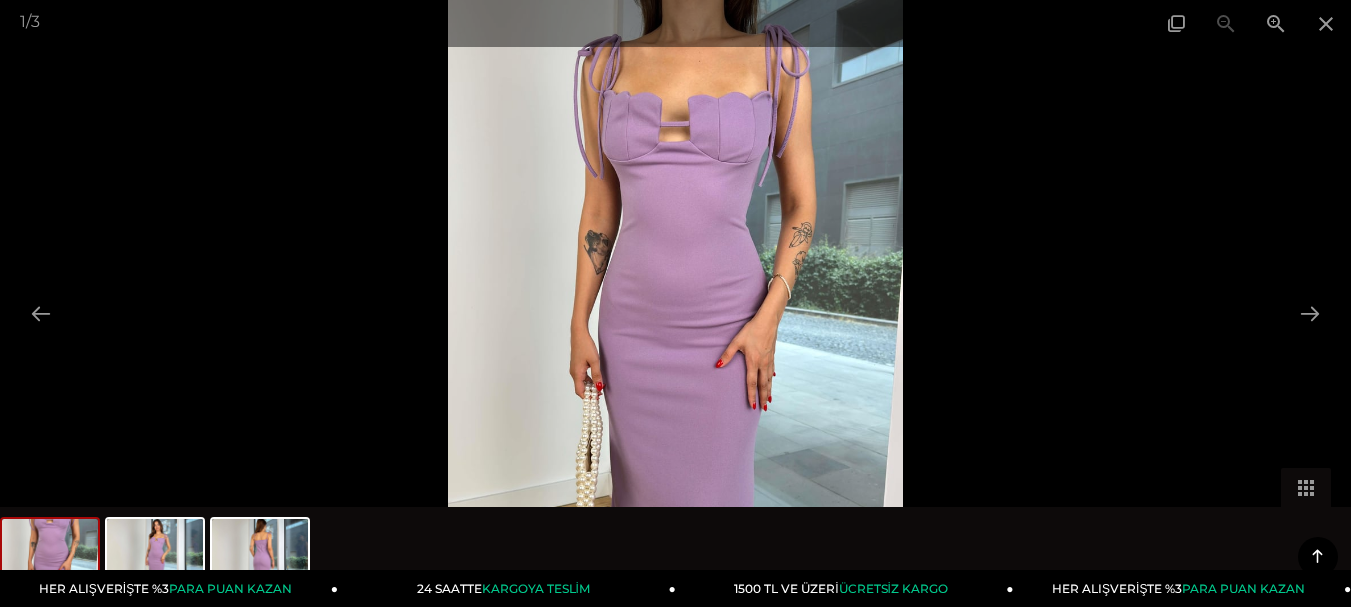 click at bounding box center [676, 303] 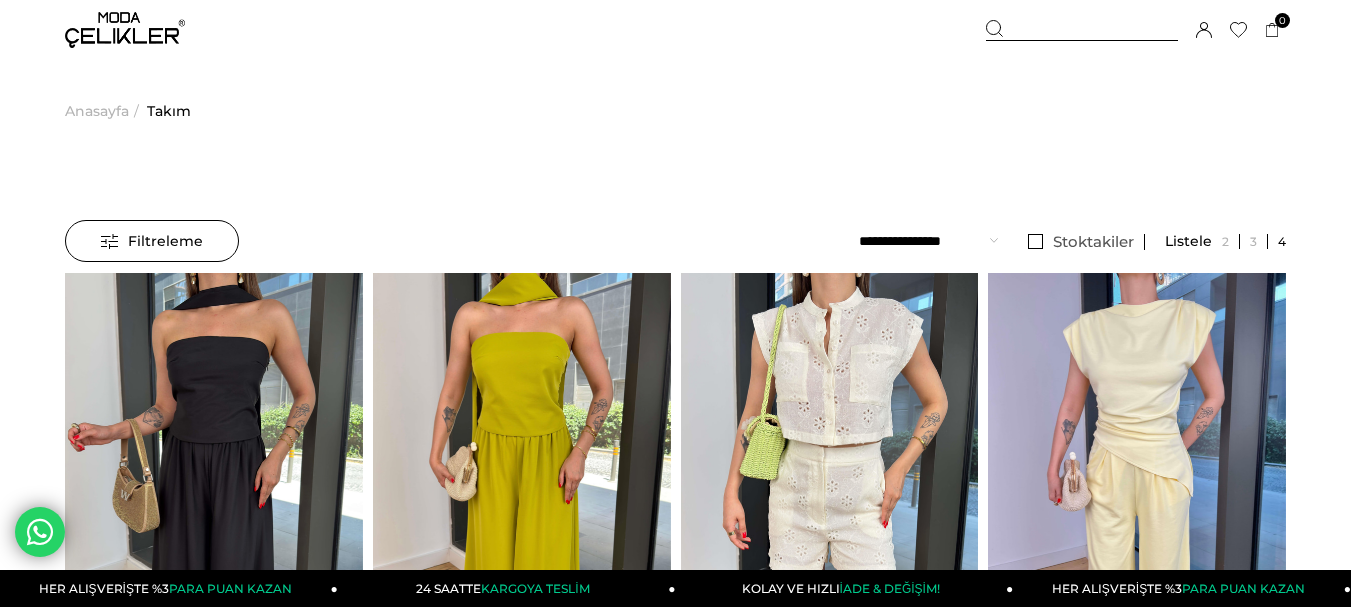 click on "**********" at bounding box center [928, 241] 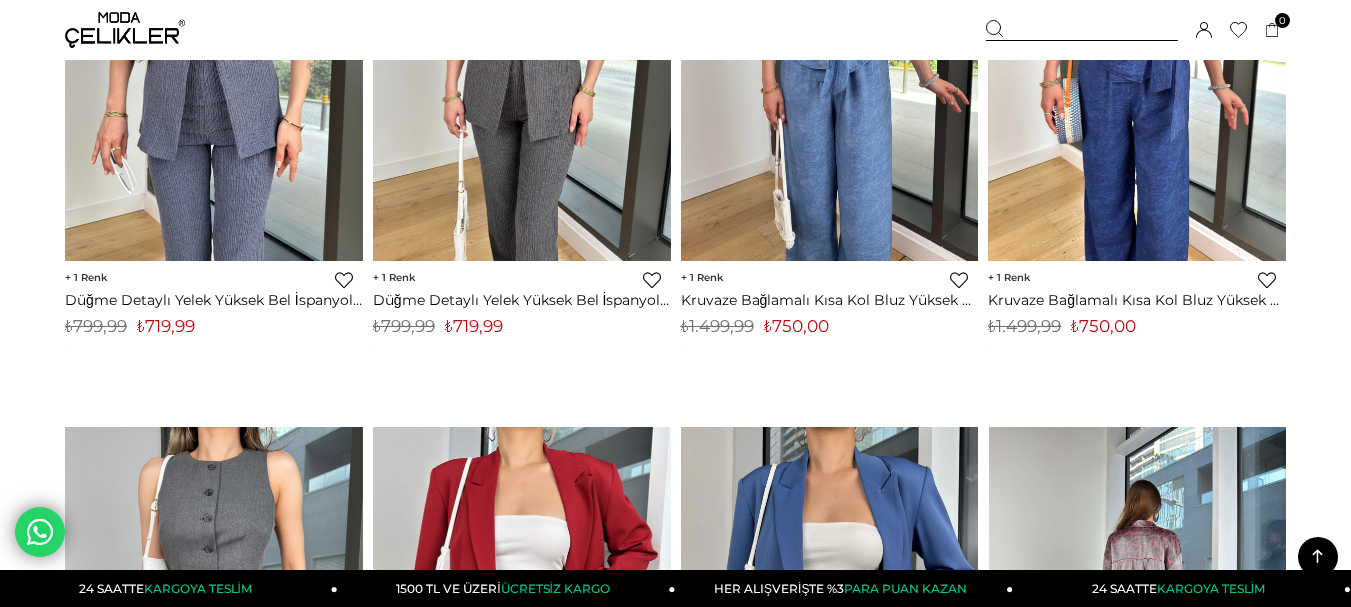 scroll, scrollTop: 1600, scrollLeft: 0, axis: vertical 